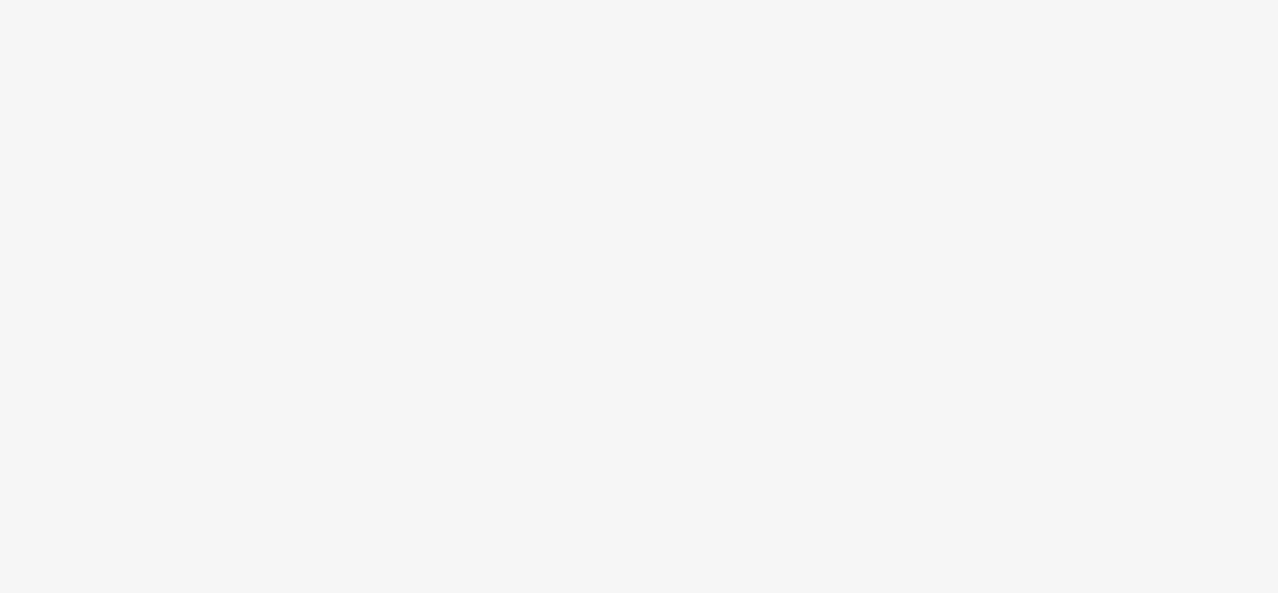 scroll, scrollTop: 0, scrollLeft: 0, axis: both 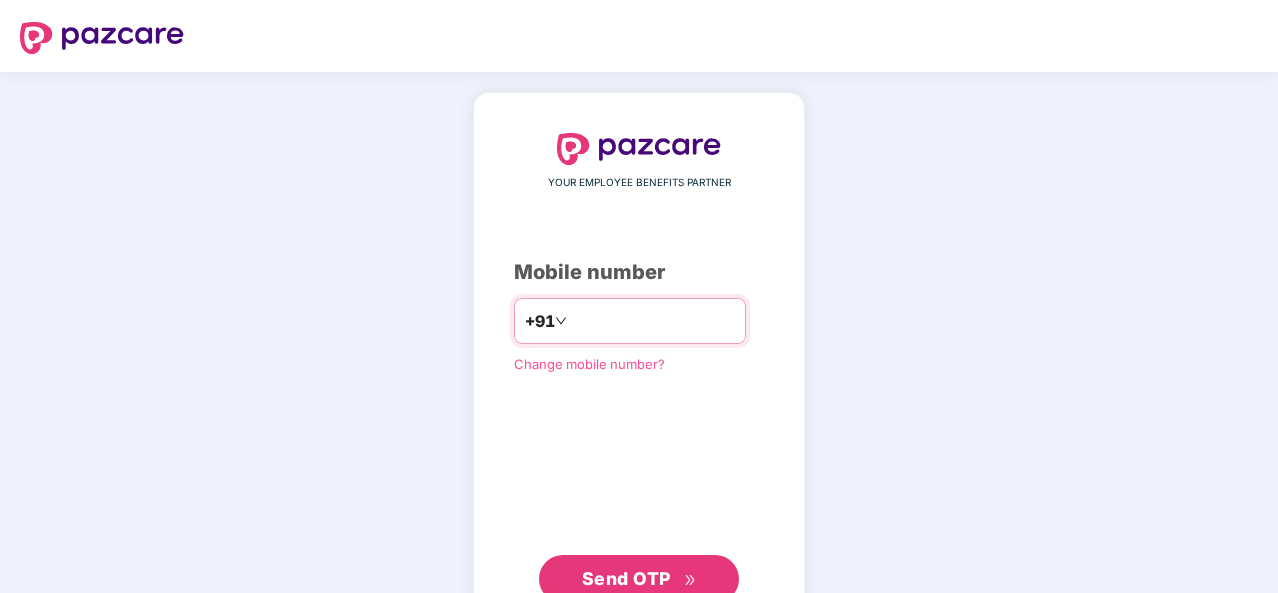 type on "**********" 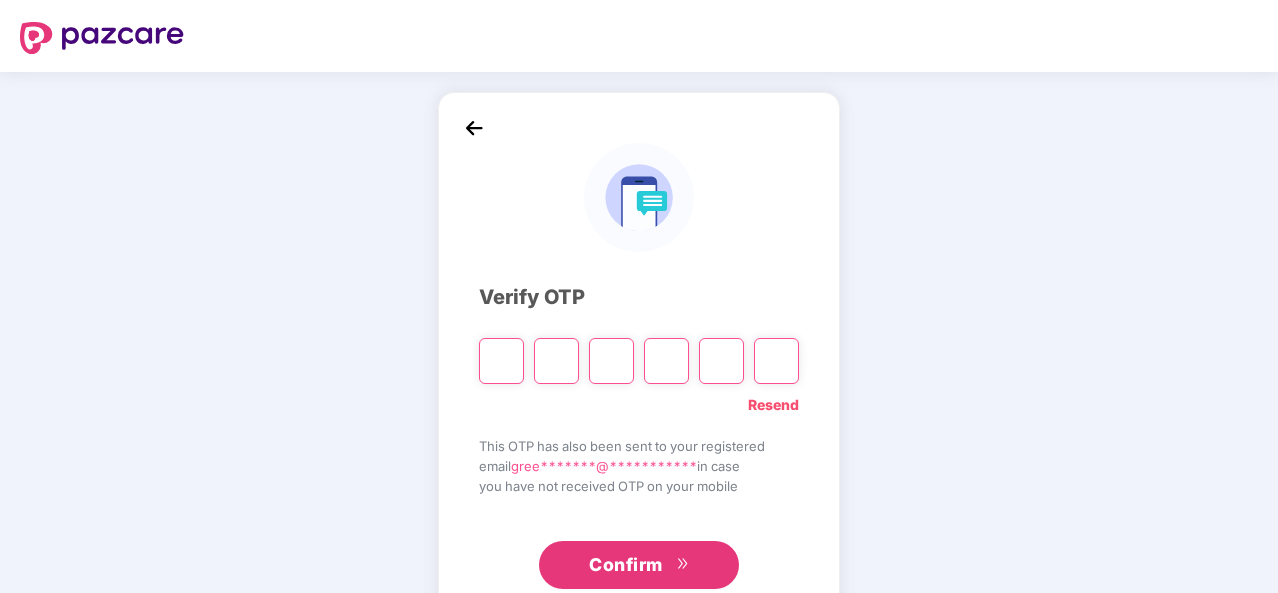 type on "*" 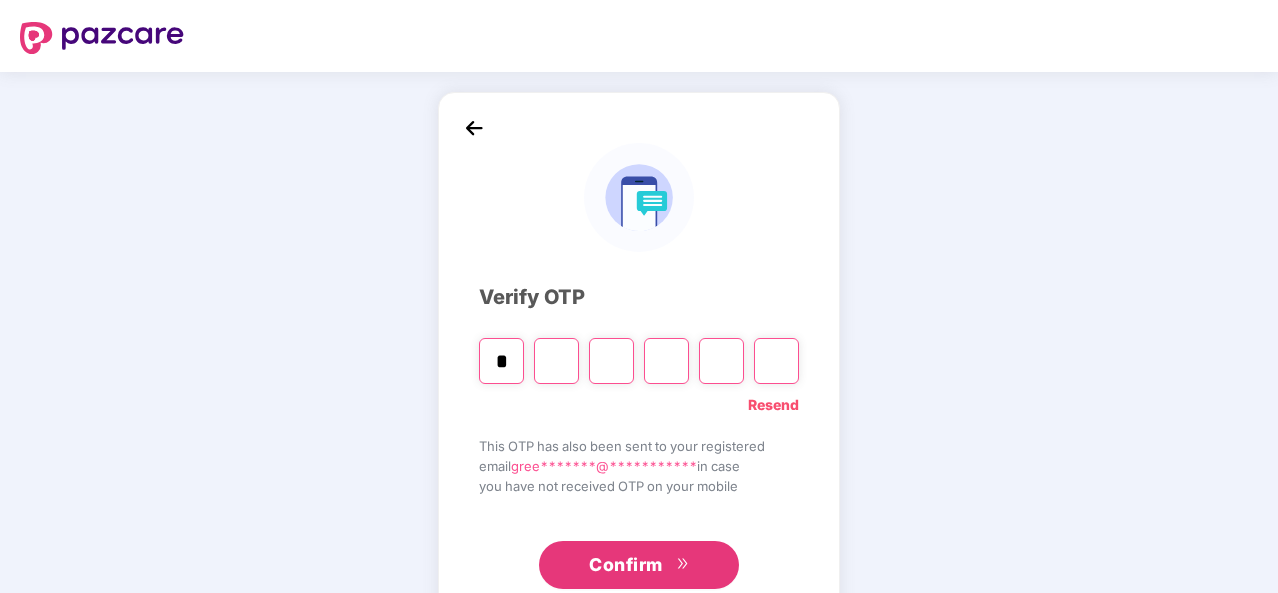 type on "*" 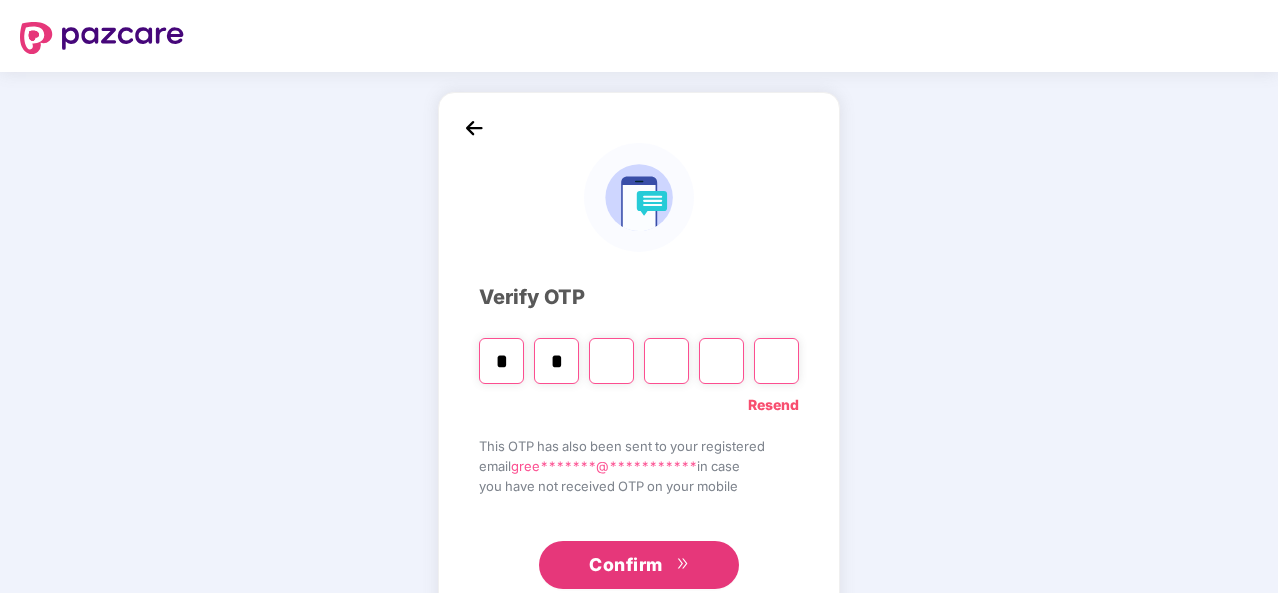 type on "*" 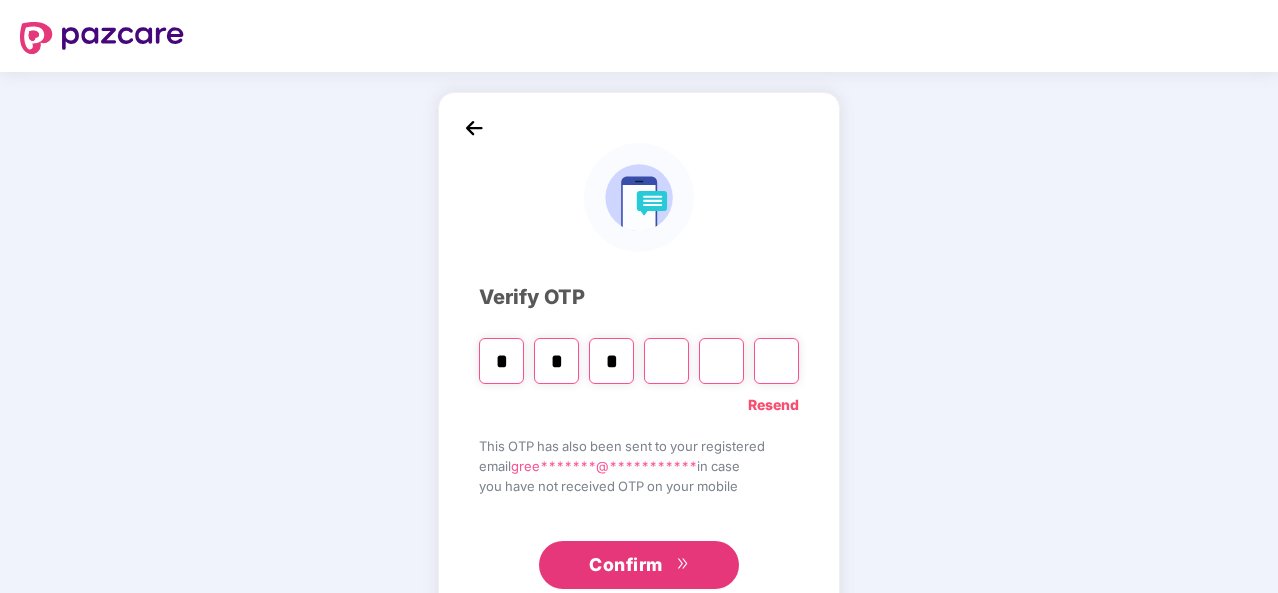 type on "*" 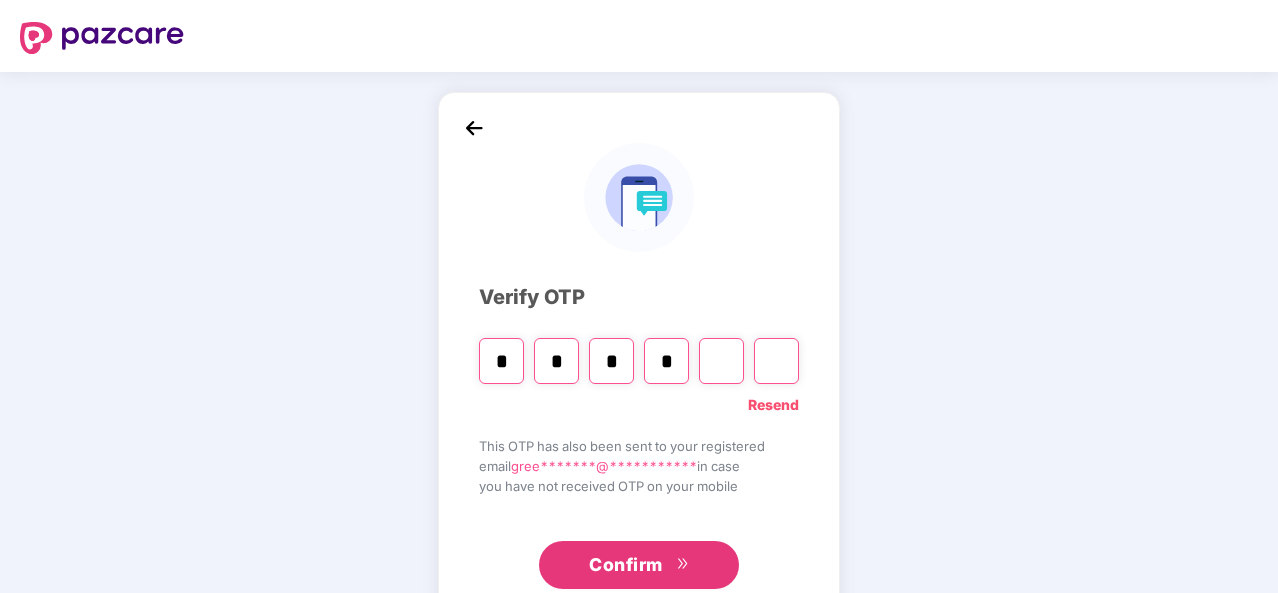 type on "*" 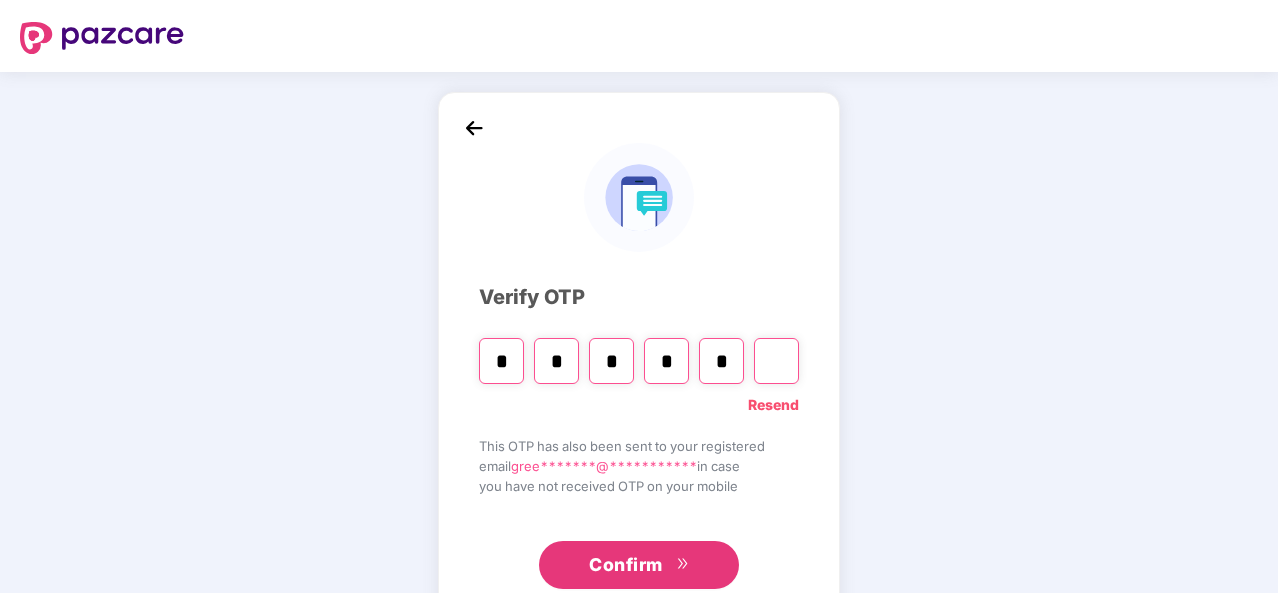 type on "*" 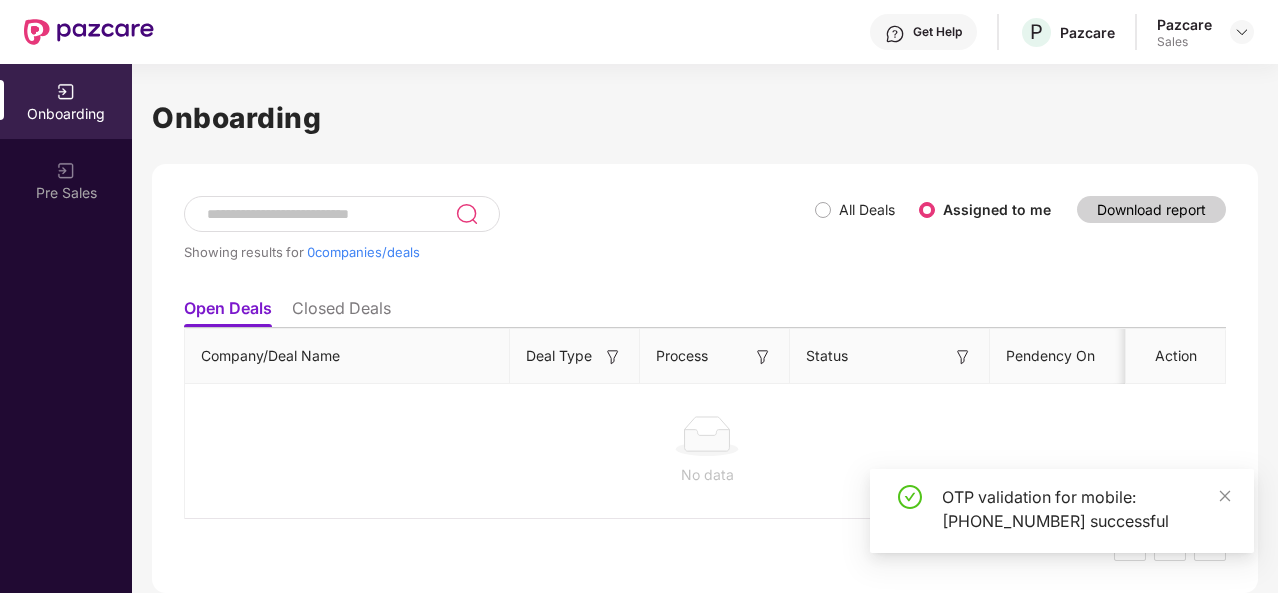 click on "Get Help P Pazcare Pazcare Sales" at bounding box center (639, 32) 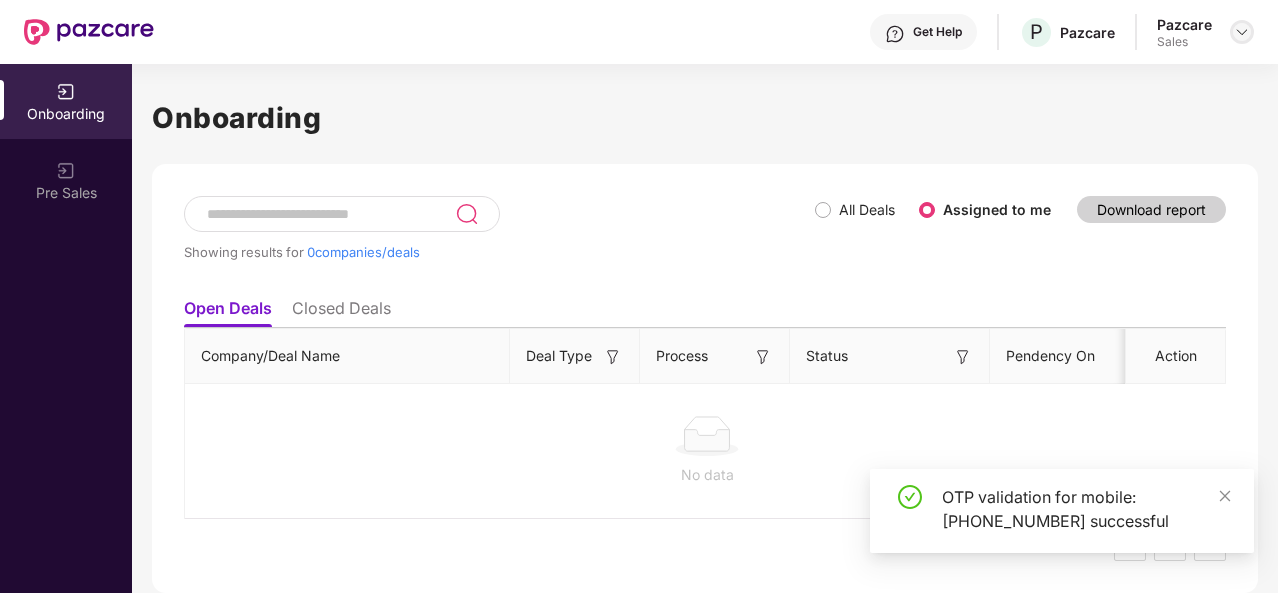 click at bounding box center [1242, 32] 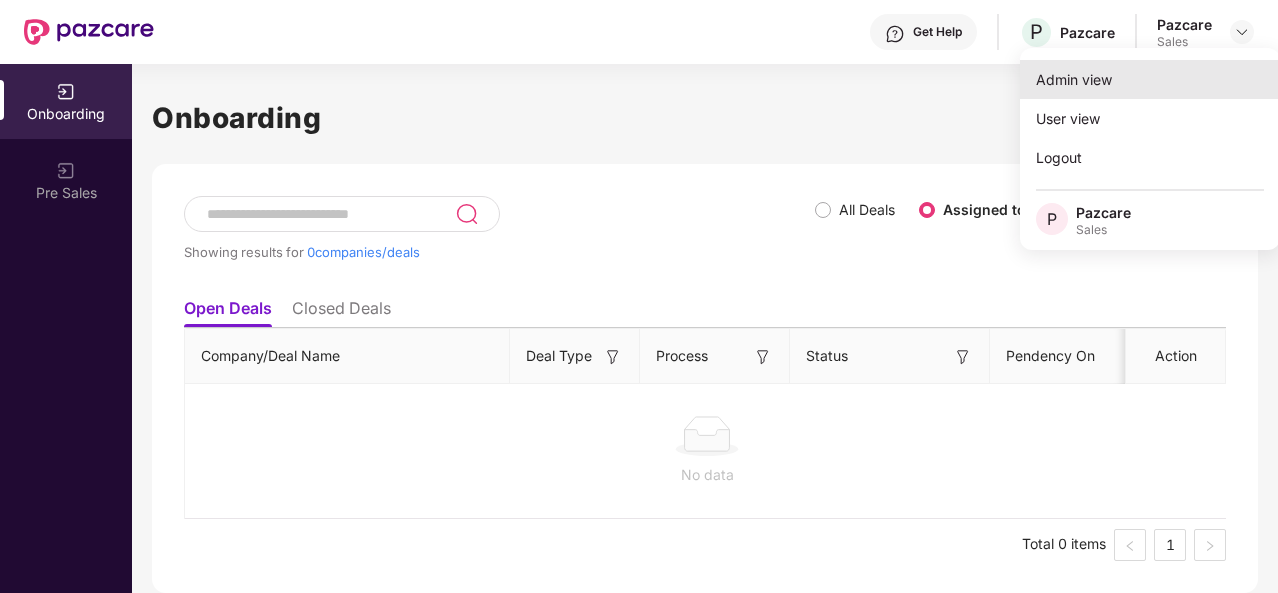 click on "Admin view" at bounding box center [1150, 79] 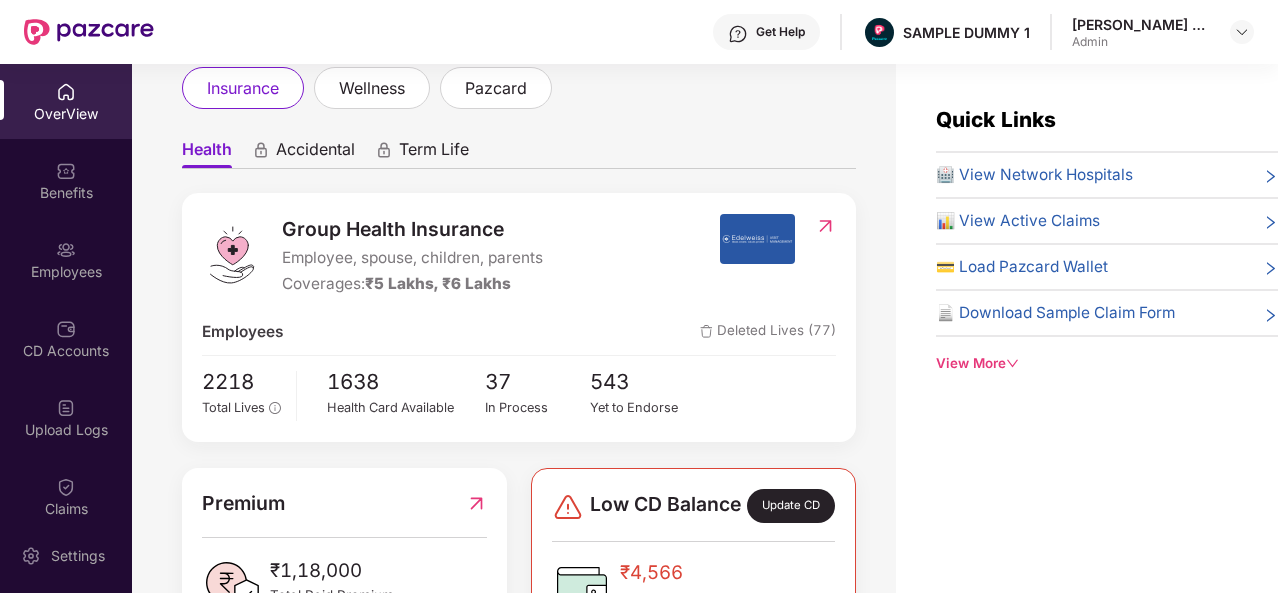 scroll, scrollTop: 641, scrollLeft: 0, axis: vertical 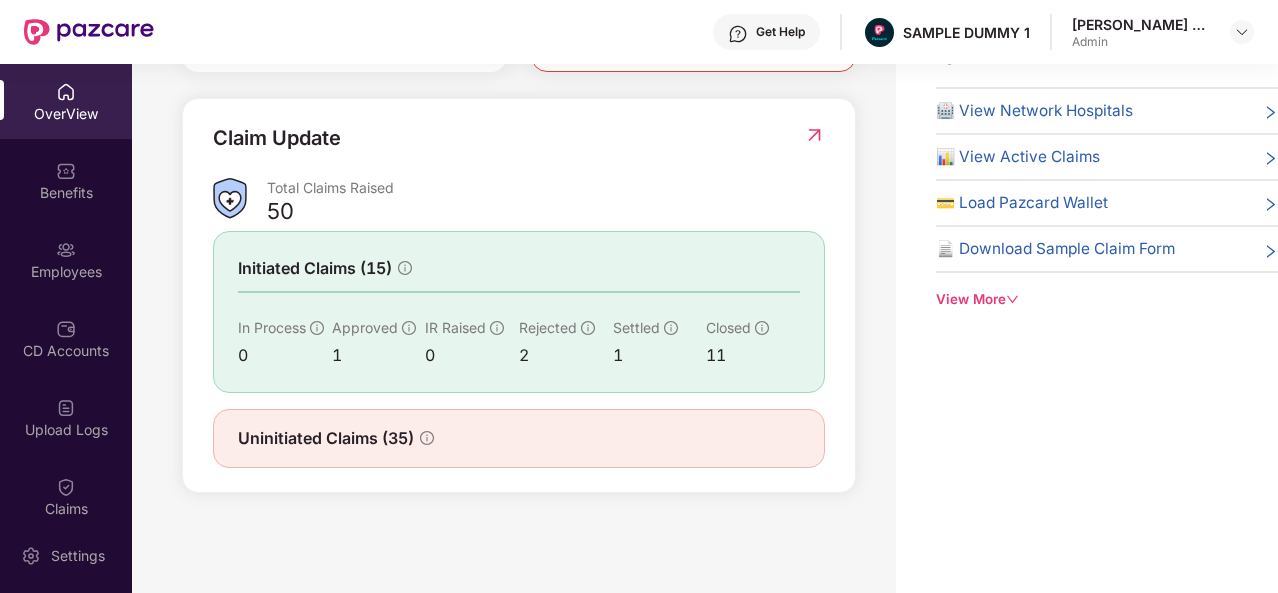 click on "Uninitiated Claims (35)" at bounding box center (519, 438) 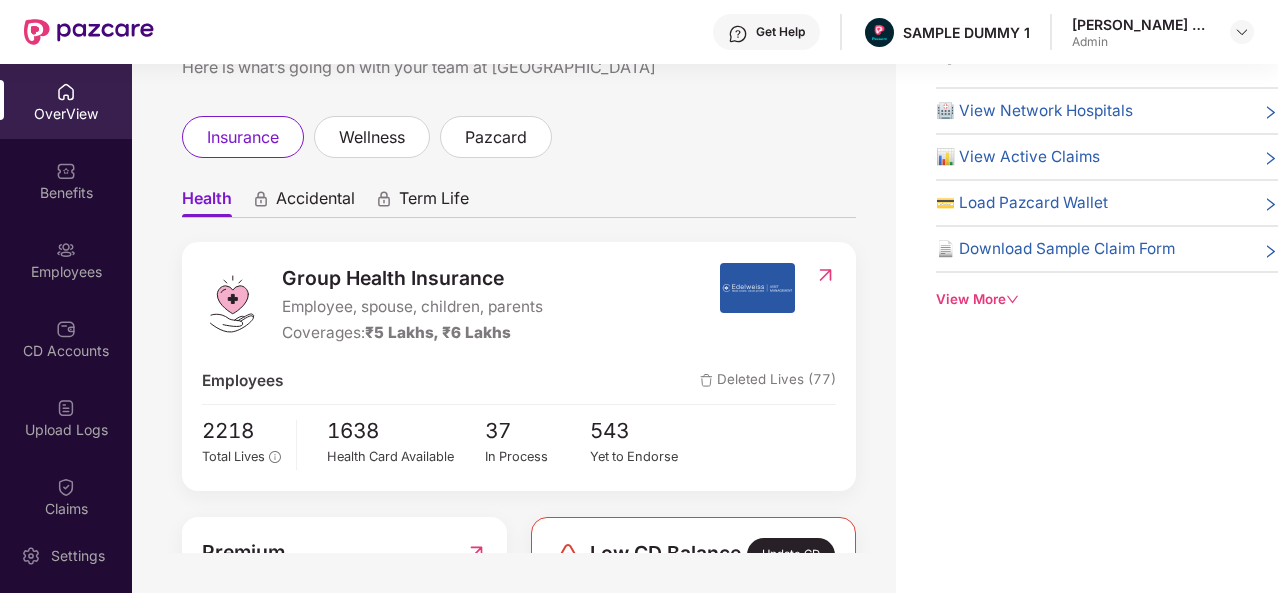 scroll, scrollTop: 0, scrollLeft: 0, axis: both 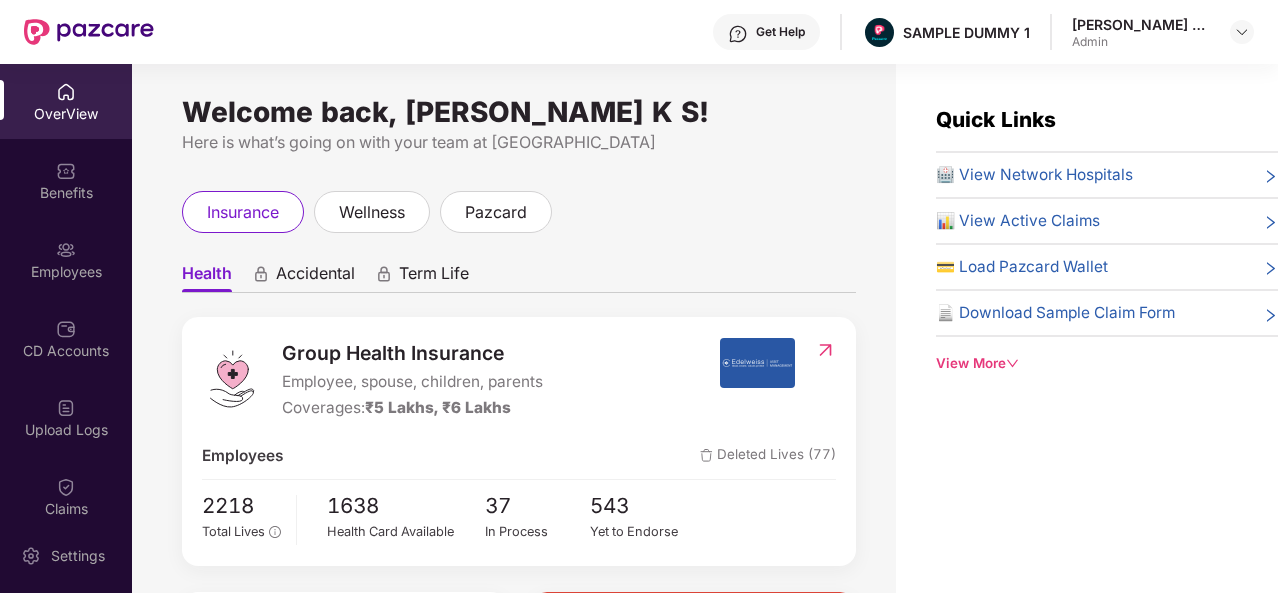 click on "🏥 View Network Hospitals" at bounding box center (1034, 175) 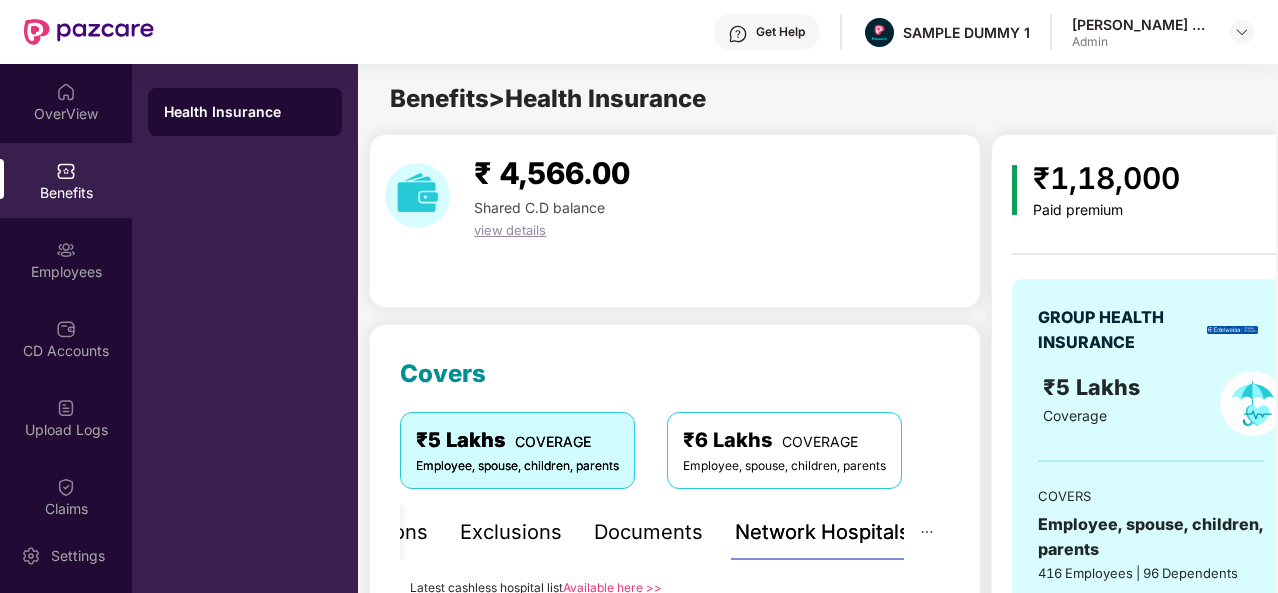 scroll, scrollTop: 0, scrollLeft: 1, axis: horizontal 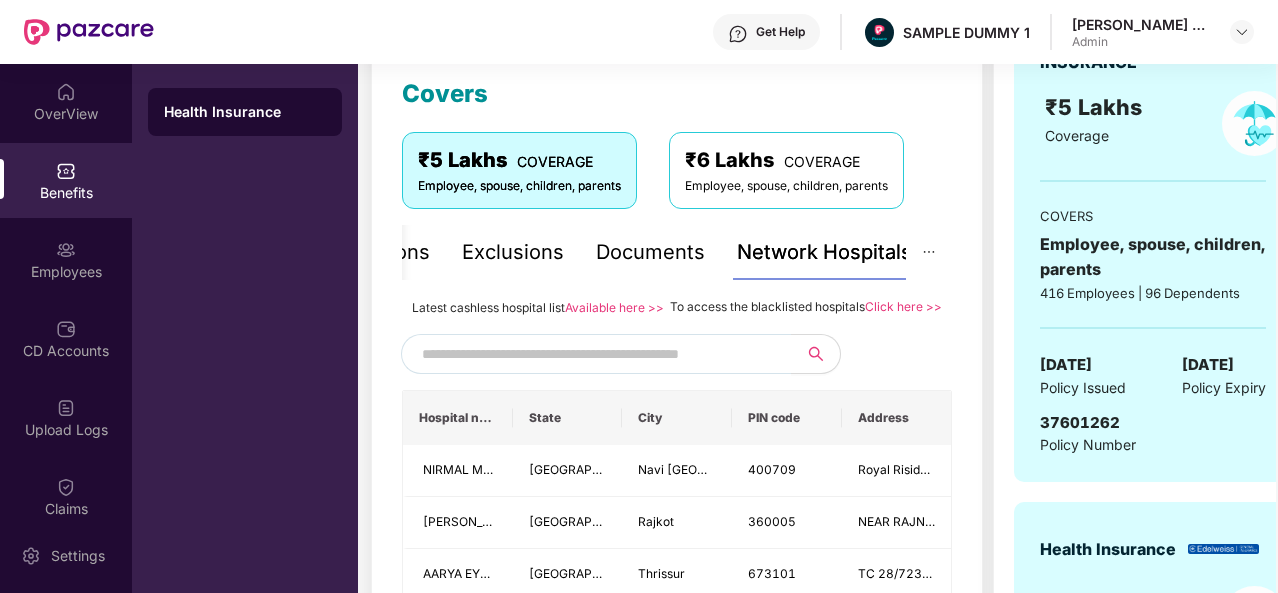 click at bounding box center [593, 354] 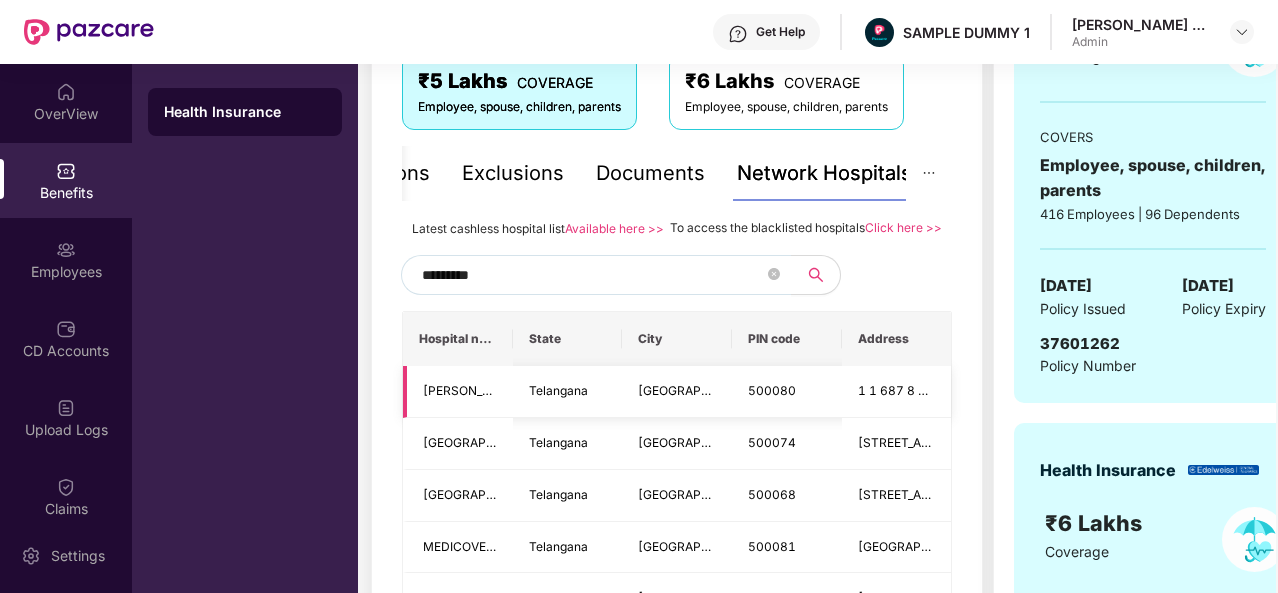 scroll, scrollTop: 358, scrollLeft: 0, axis: vertical 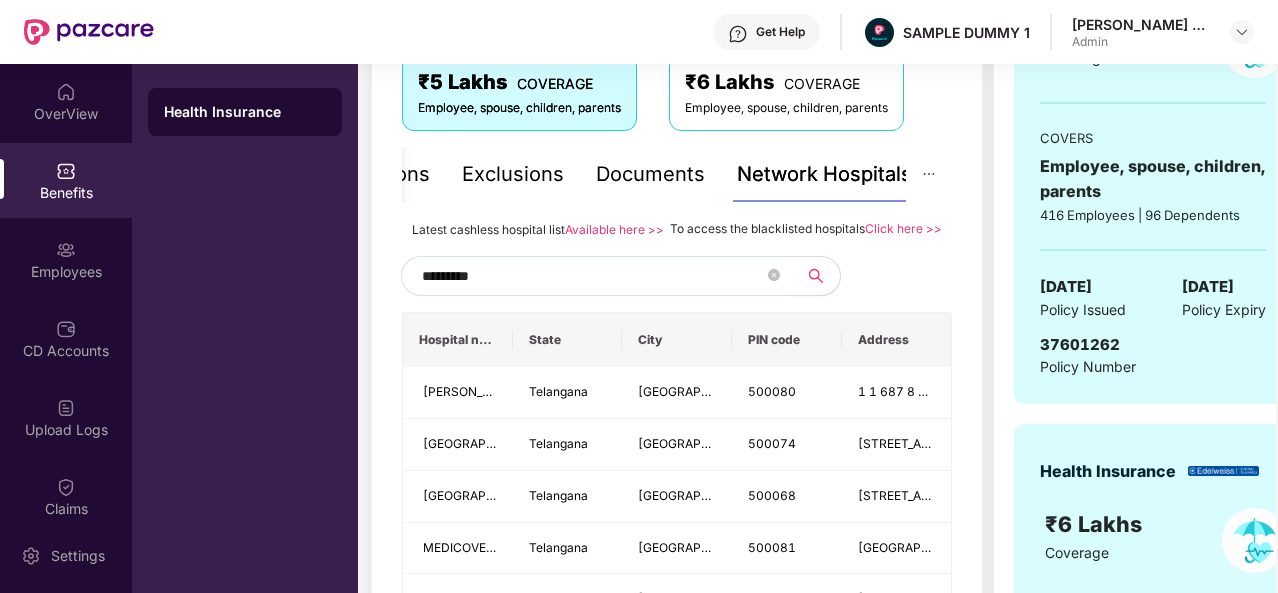 type on "*********" 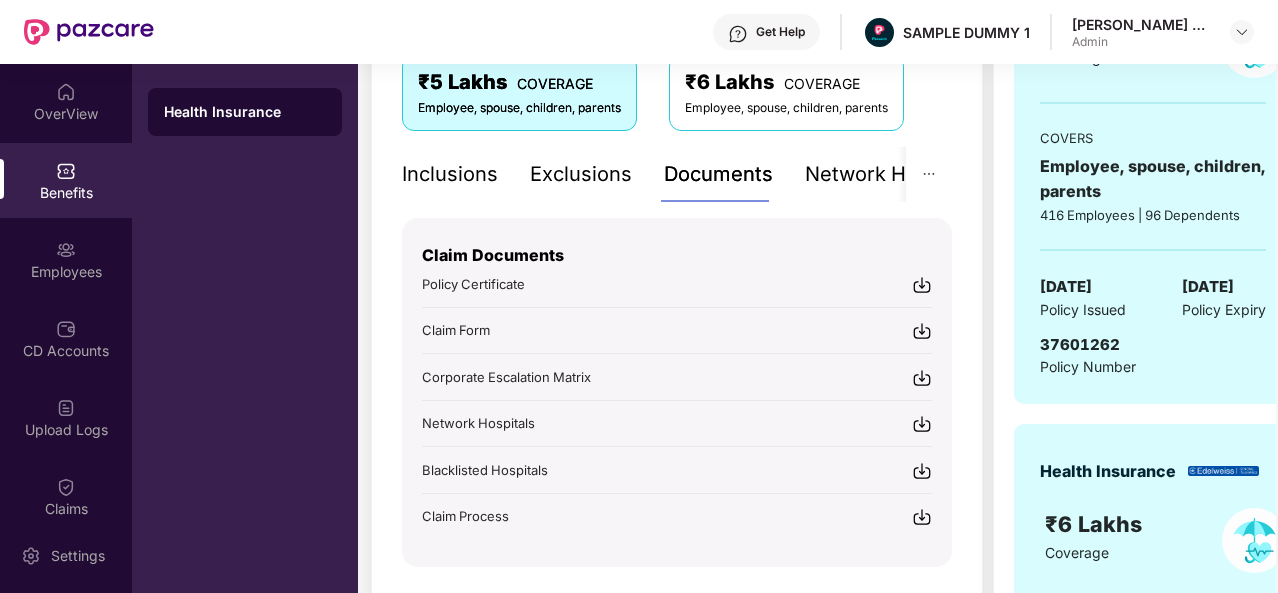 click on "Exclusions" at bounding box center [581, 174] 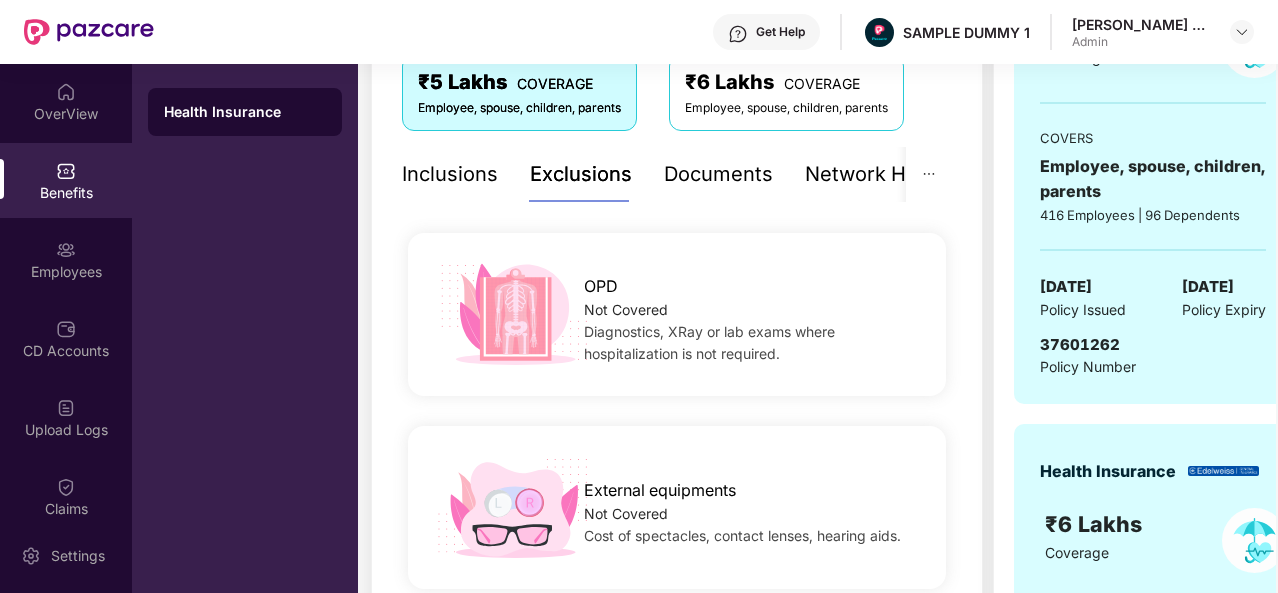 click on "Inclusions" at bounding box center [450, 174] 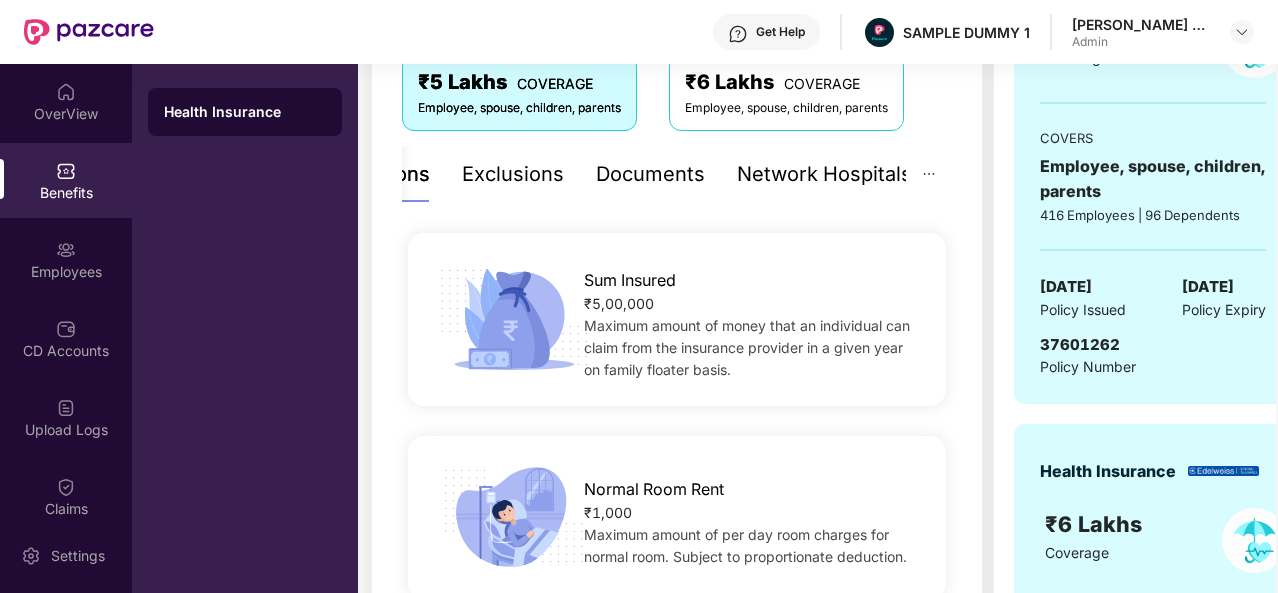 scroll, scrollTop: 0, scrollLeft: 0, axis: both 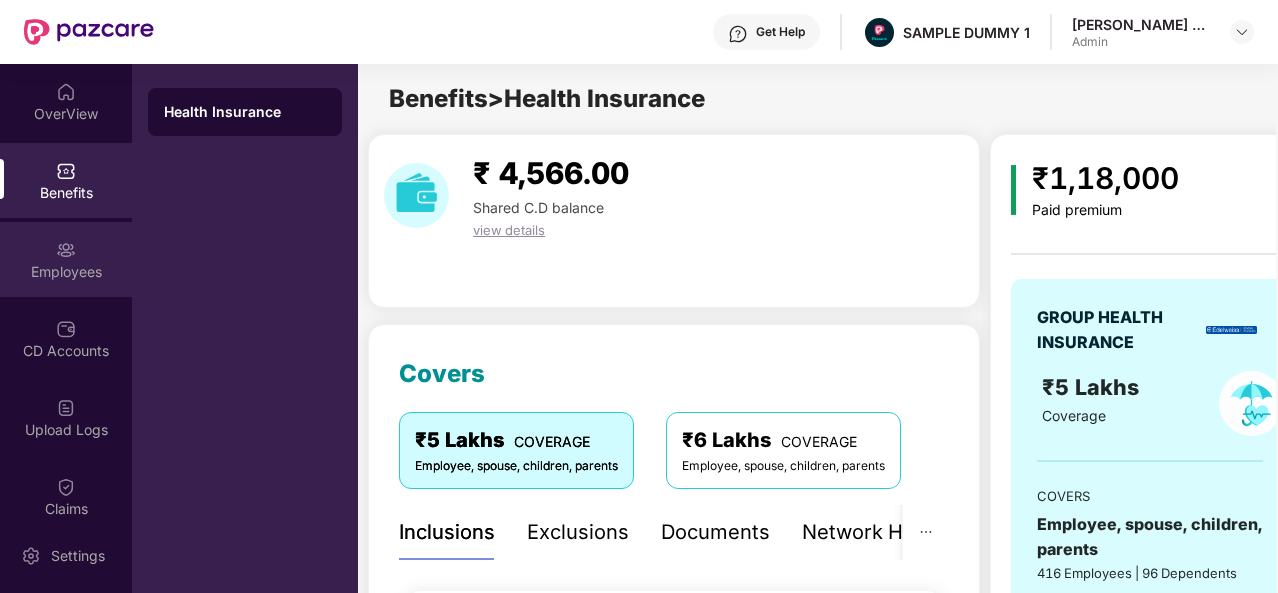 click on "Employees" at bounding box center [66, 259] 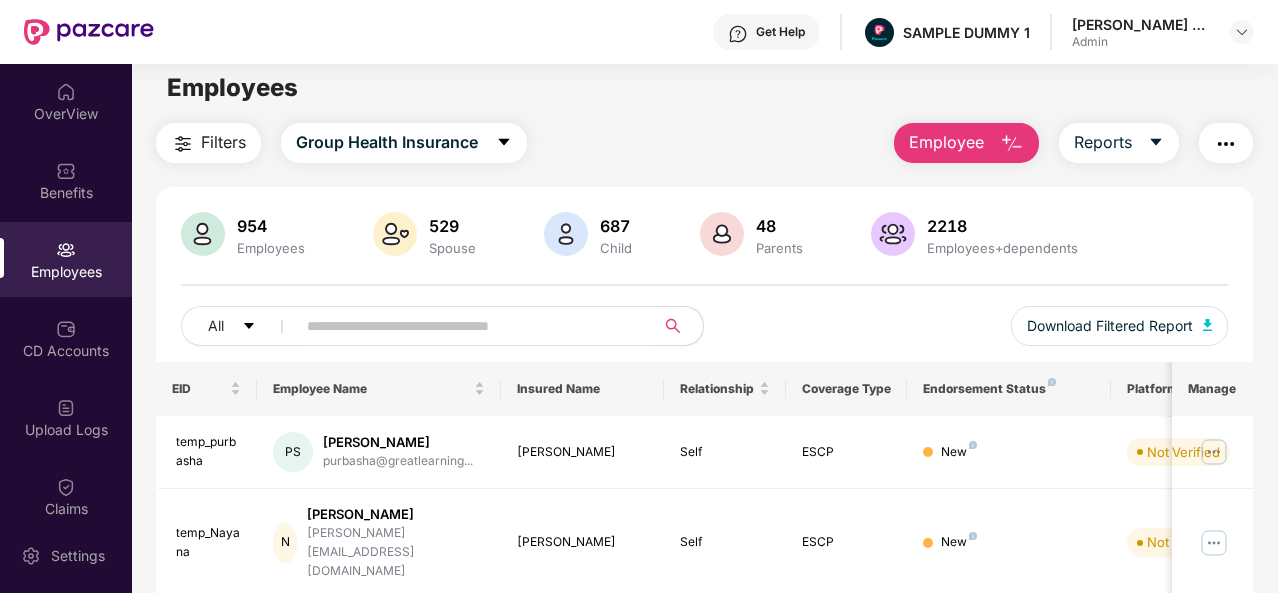 scroll, scrollTop: 3, scrollLeft: 0, axis: vertical 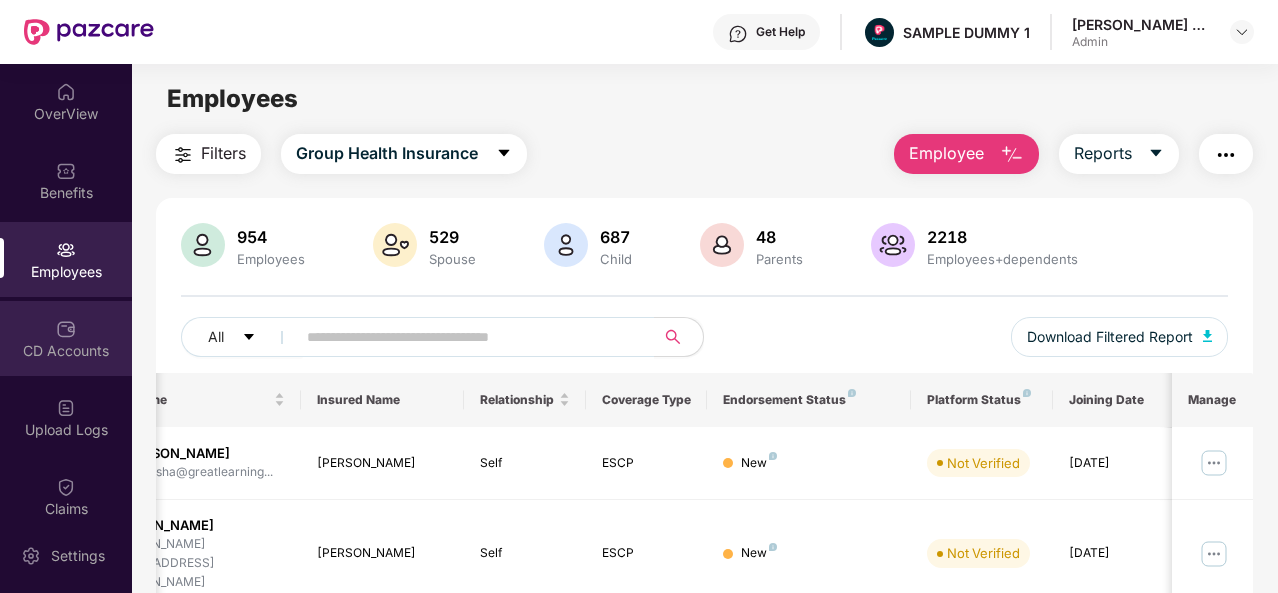 click on "CD Accounts" at bounding box center (66, 338) 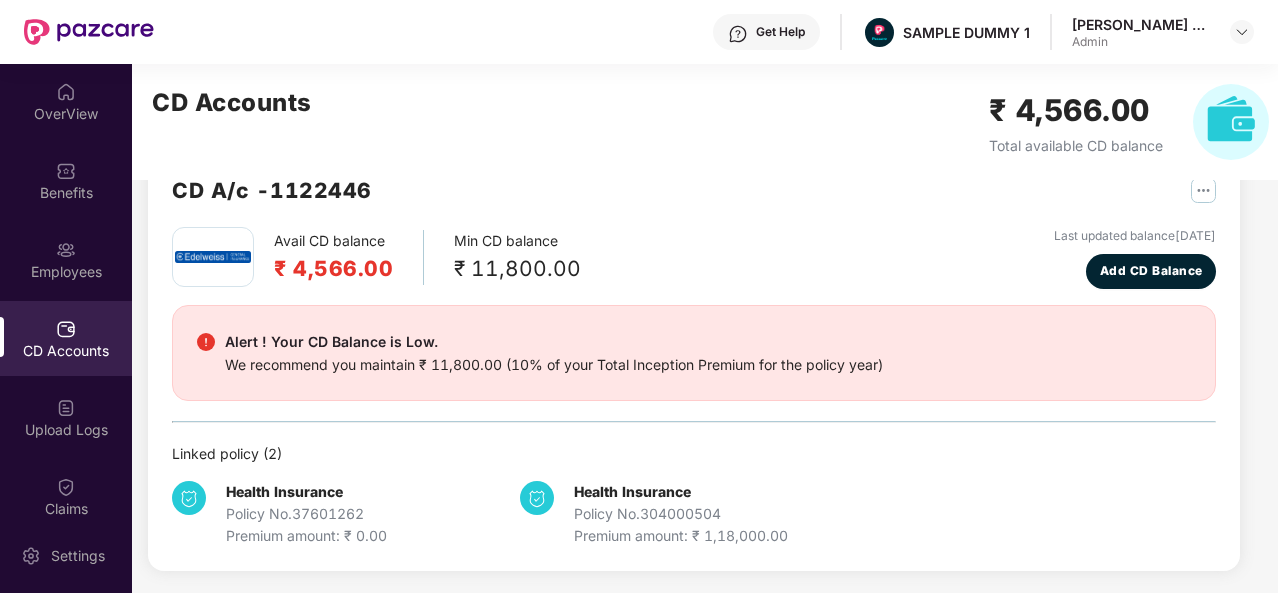 scroll, scrollTop: 0, scrollLeft: 0, axis: both 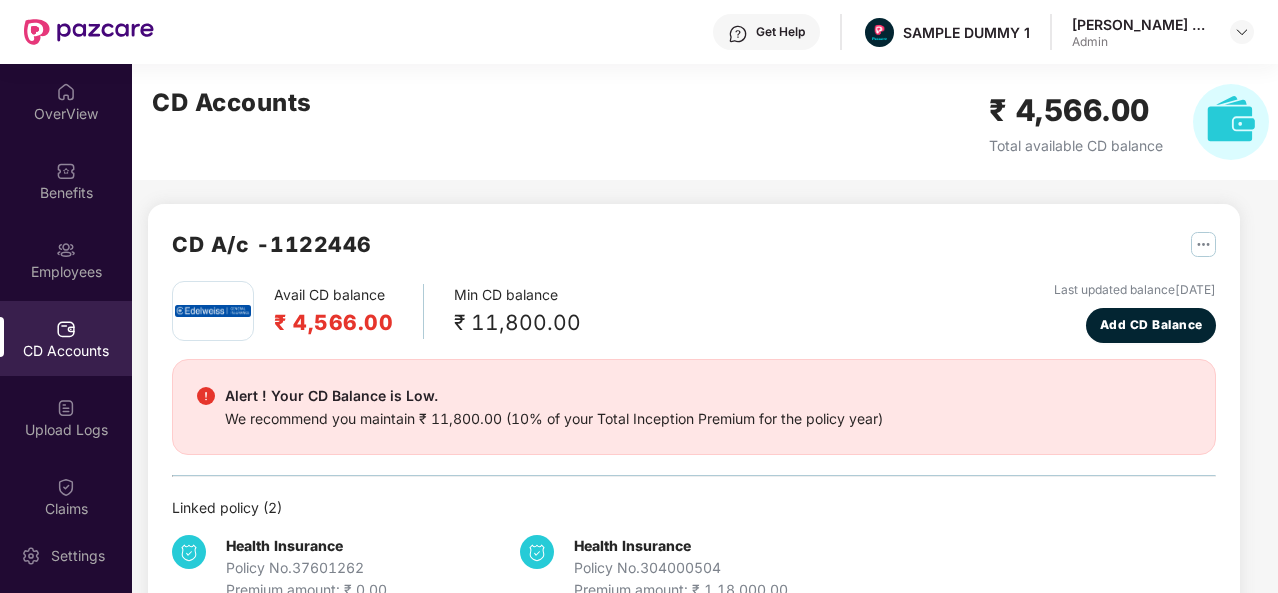 click on "Get Help" at bounding box center (766, 32) 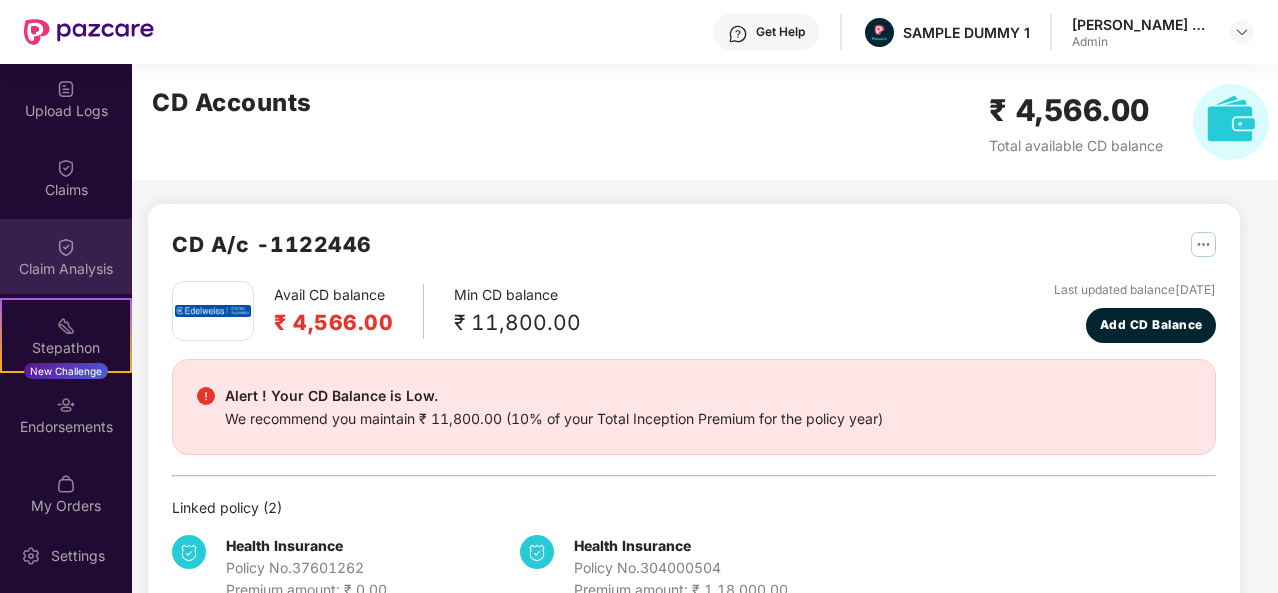 scroll, scrollTop: 328, scrollLeft: 0, axis: vertical 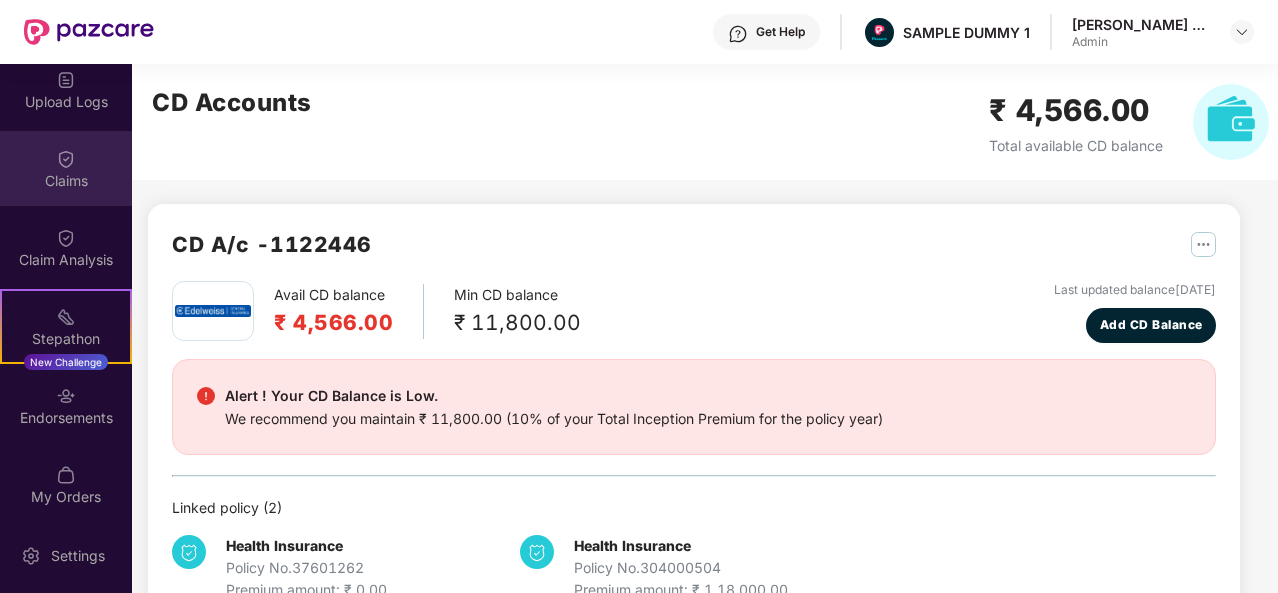 click on "Claims" at bounding box center (66, 181) 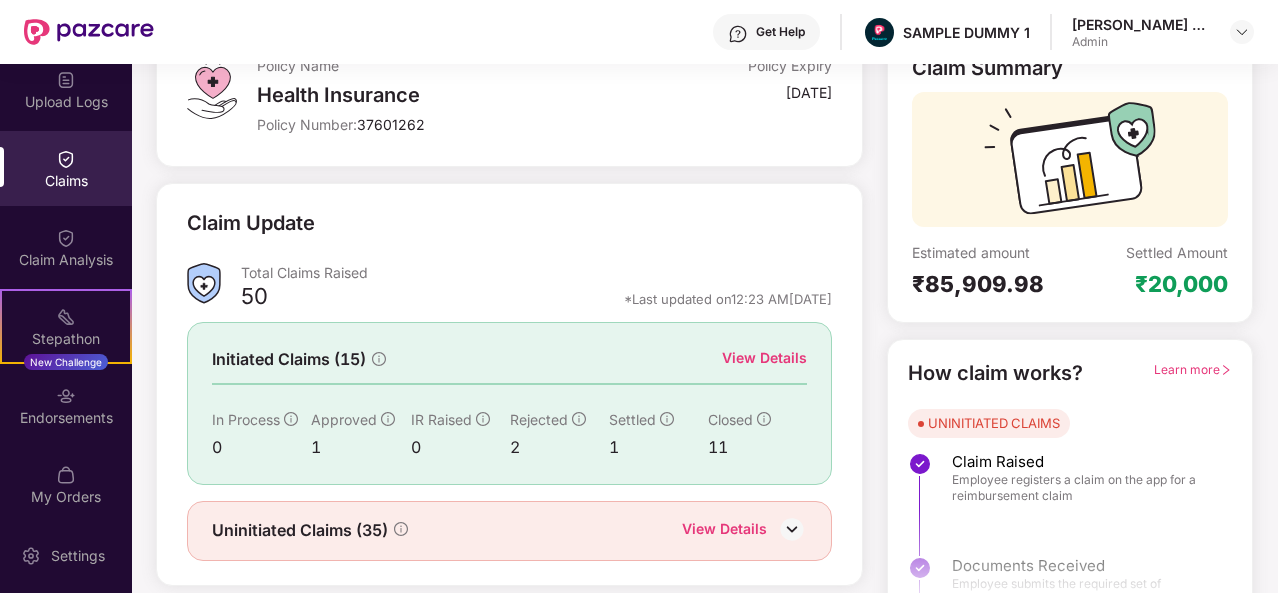 scroll, scrollTop: 163, scrollLeft: 0, axis: vertical 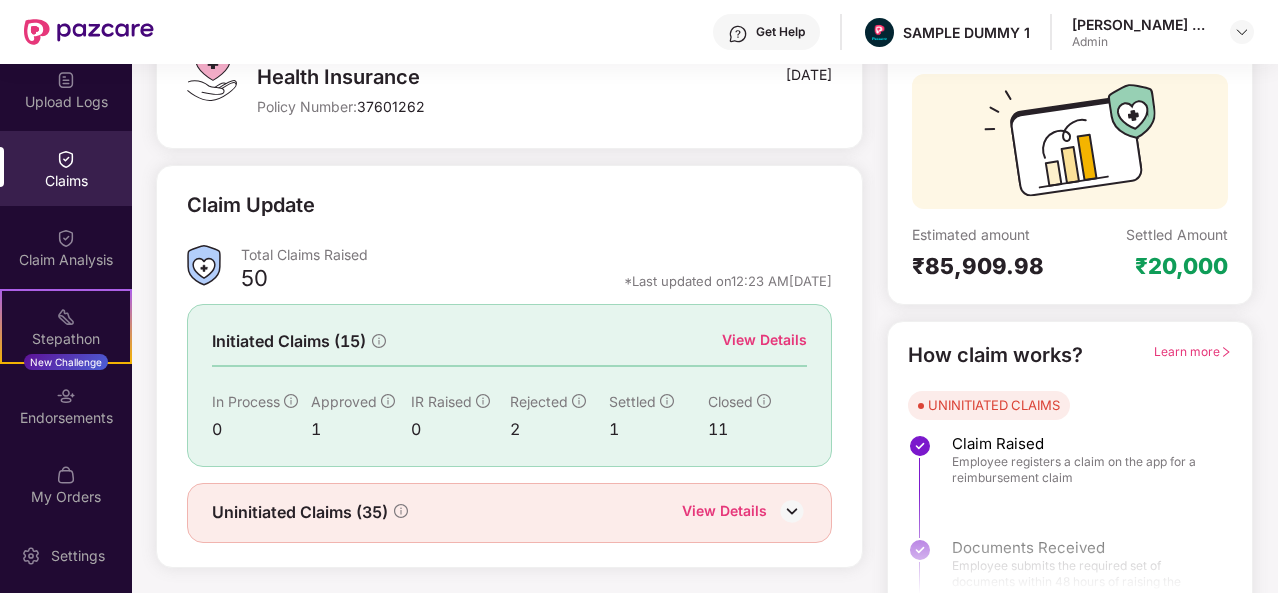 click on "View Details" at bounding box center [764, 340] 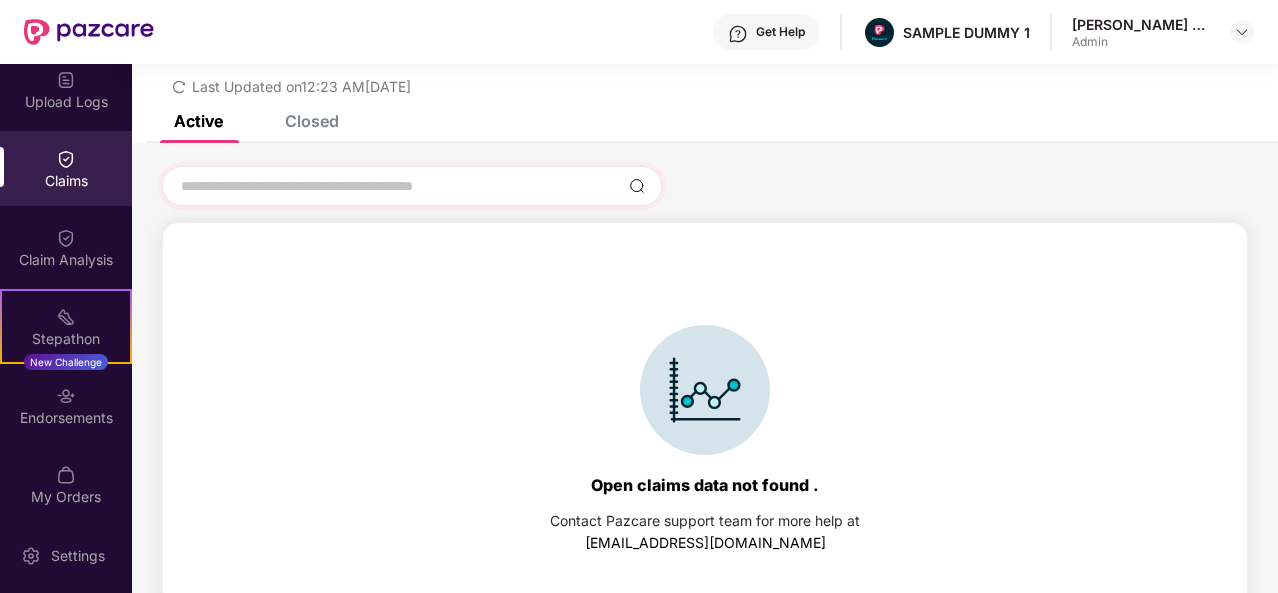 scroll, scrollTop: 86, scrollLeft: 0, axis: vertical 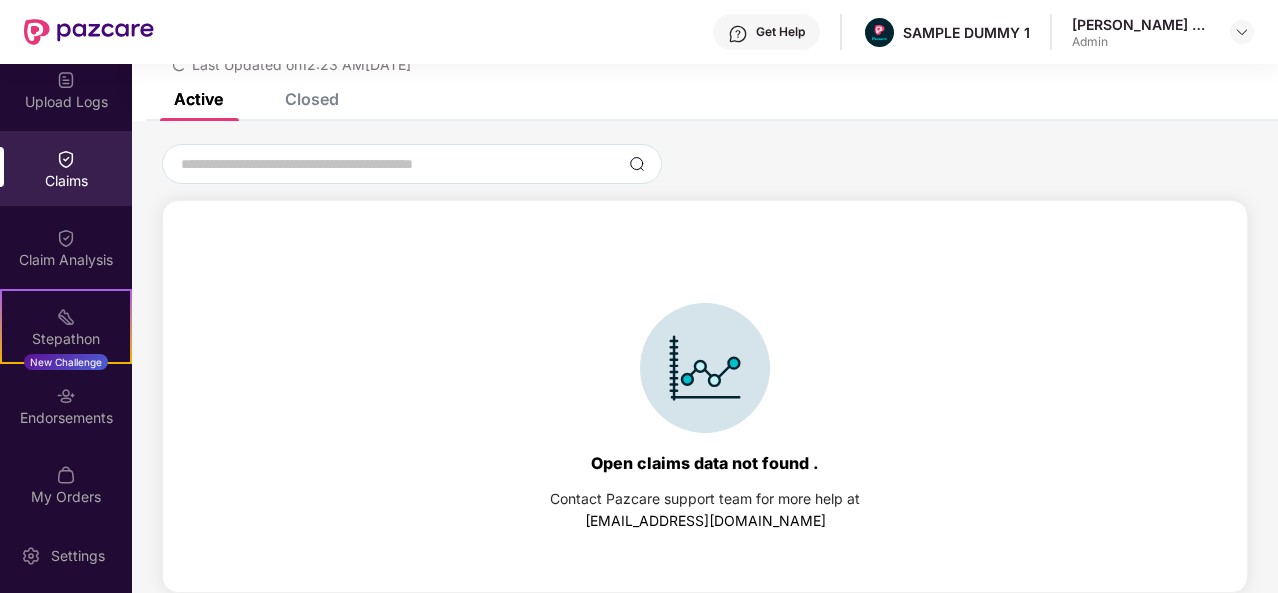click on "Closed" at bounding box center (312, 99) 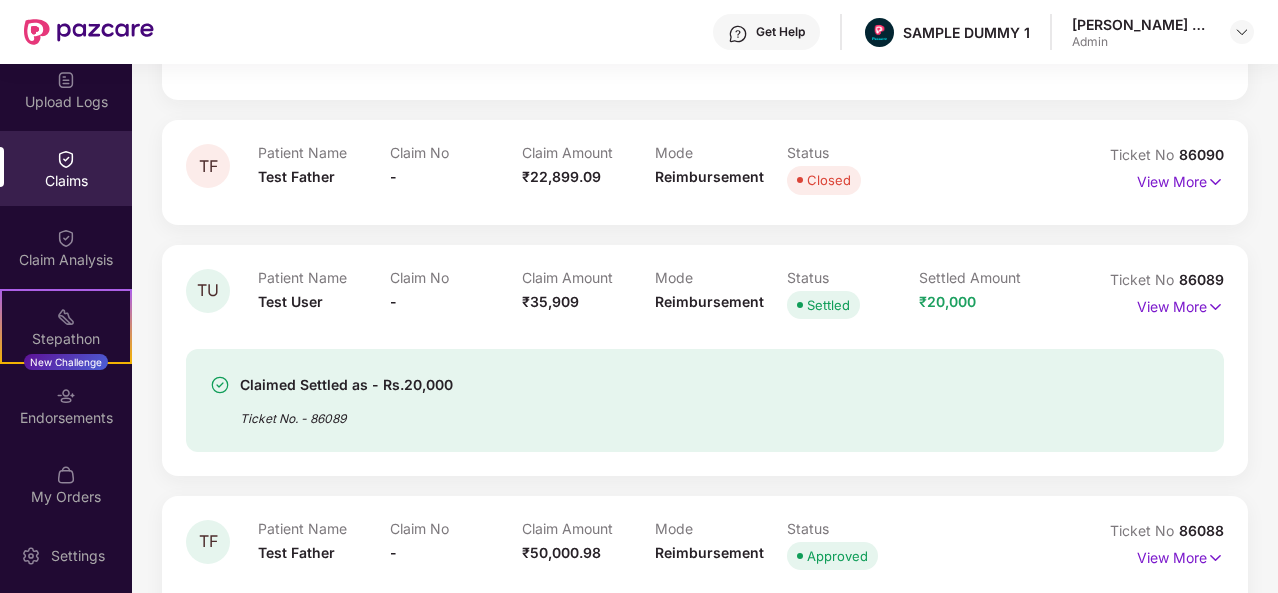 scroll, scrollTop: 982, scrollLeft: 0, axis: vertical 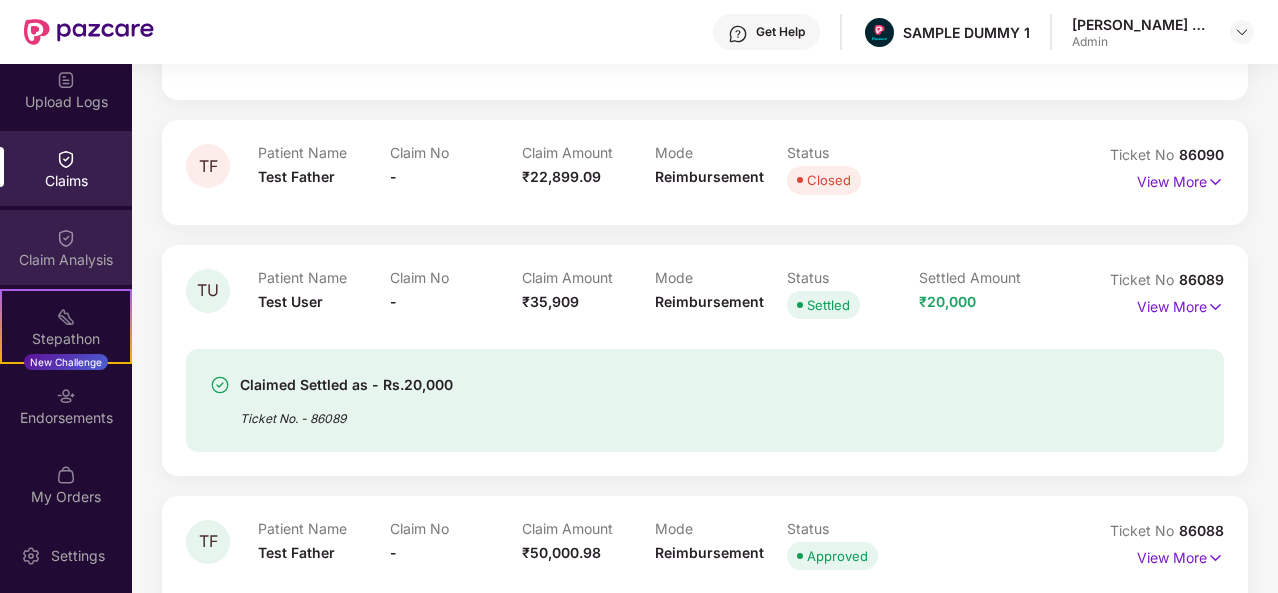 click on "Claim Analysis" at bounding box center [66, 247] 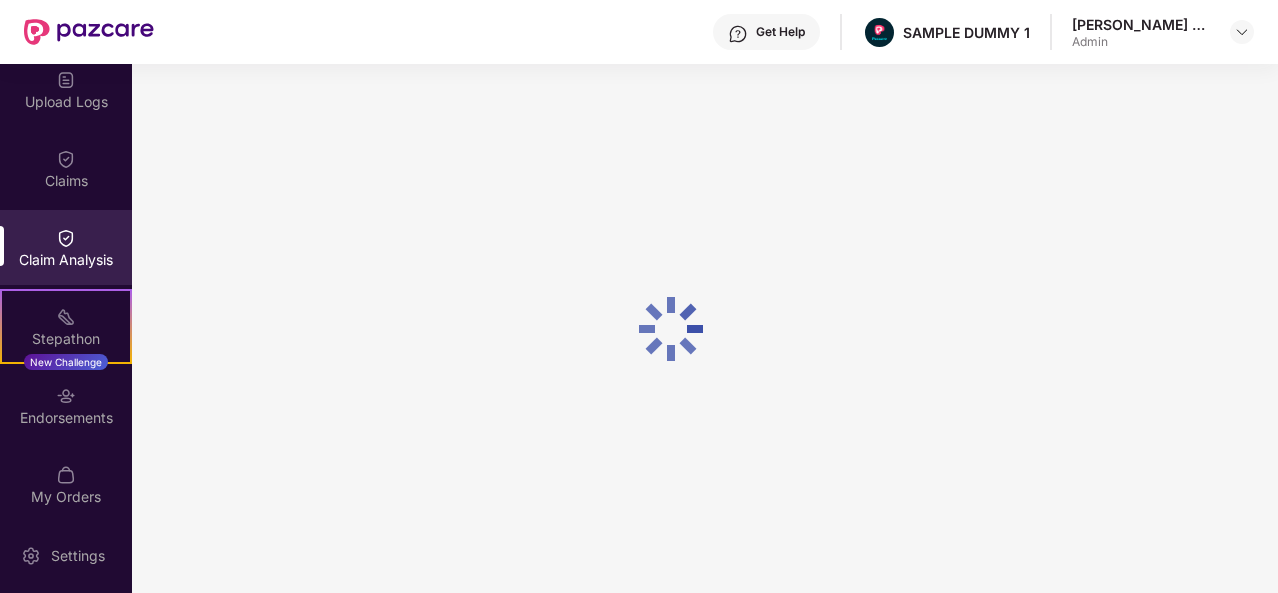 scroll, scrollTop: 0, scrollLeft: 0, axis: both 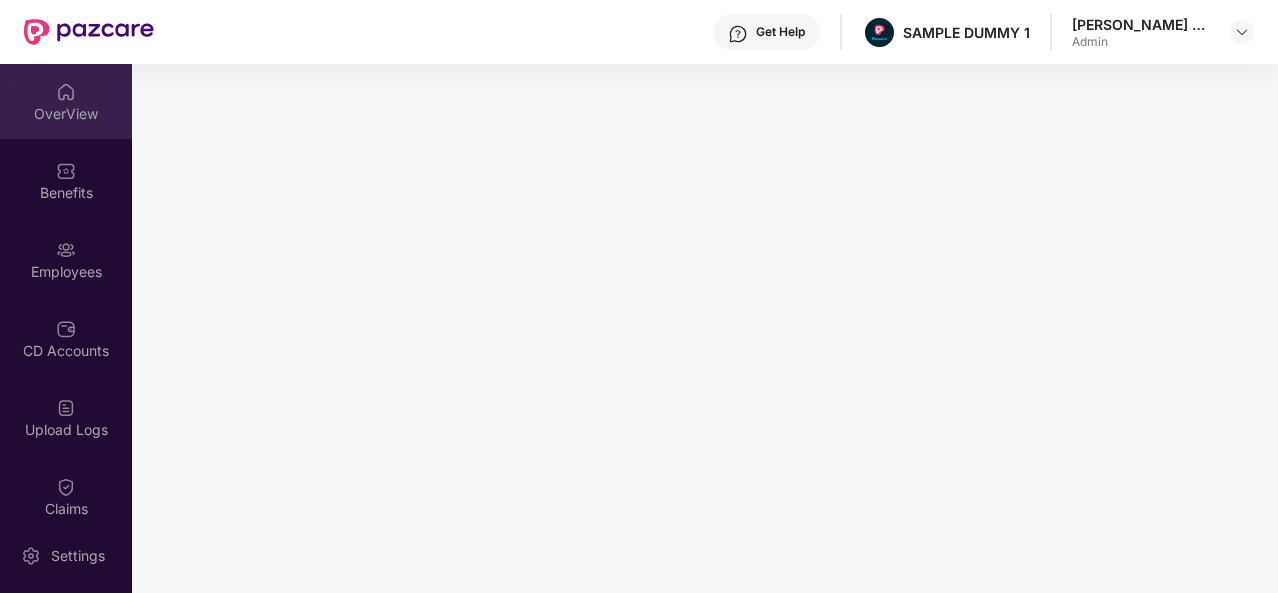 click on "OverView" at bounding box center (66, 101) 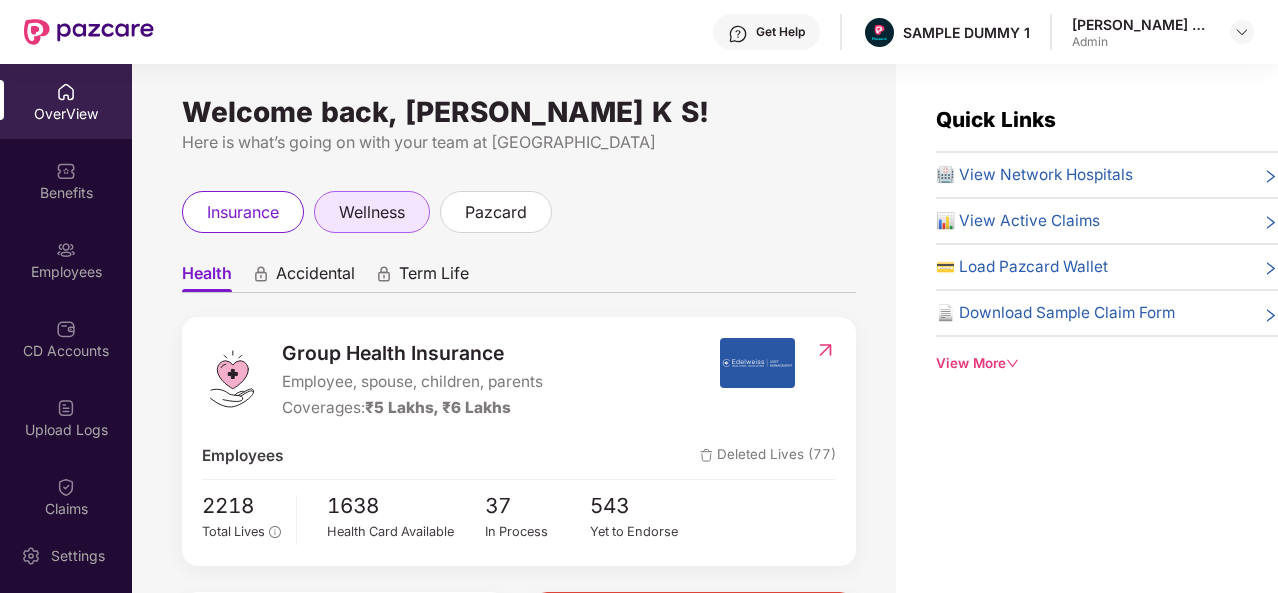 click on "wellness" at bounding box center [372, 212] 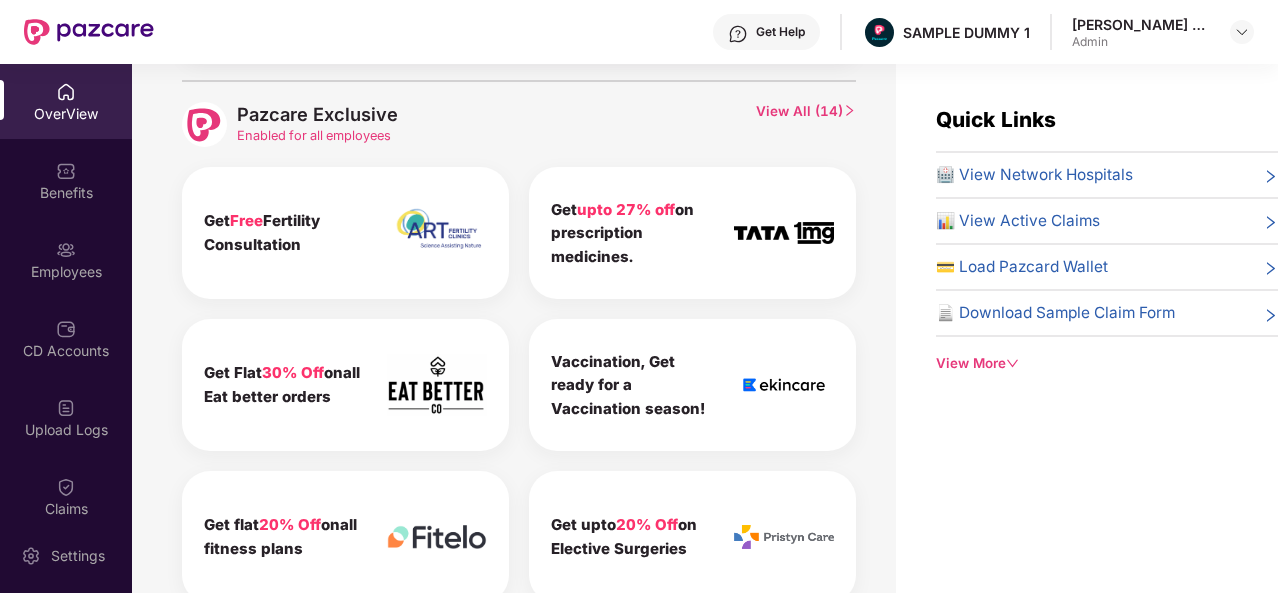 scroll, scrollTop: 907, scrollLeft: 0, axis: vertical 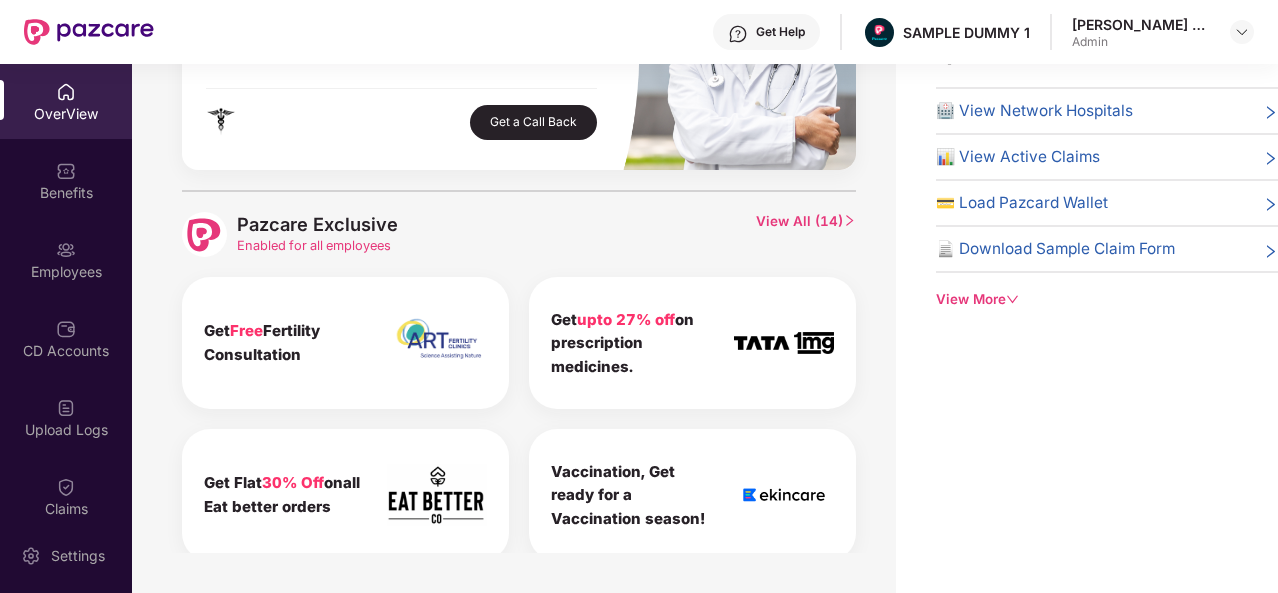 click on "View All ( 14 )" at bounding box center (806, 234) 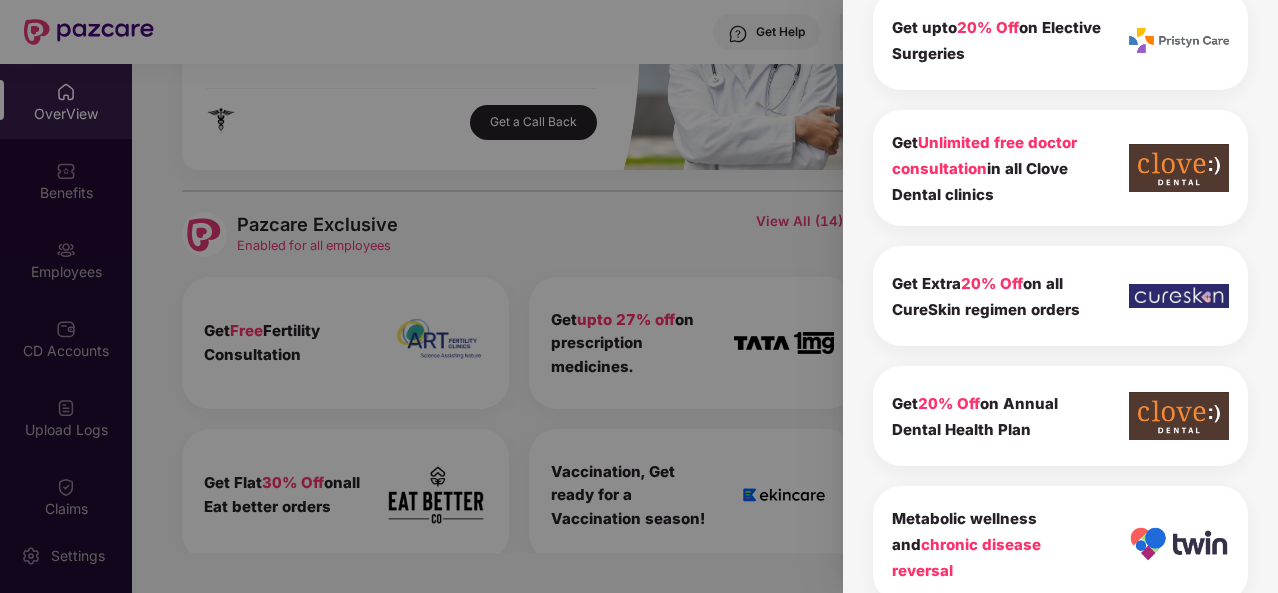 scroll, scrollTop: 812, scrollLeft: 0, axis: vertical 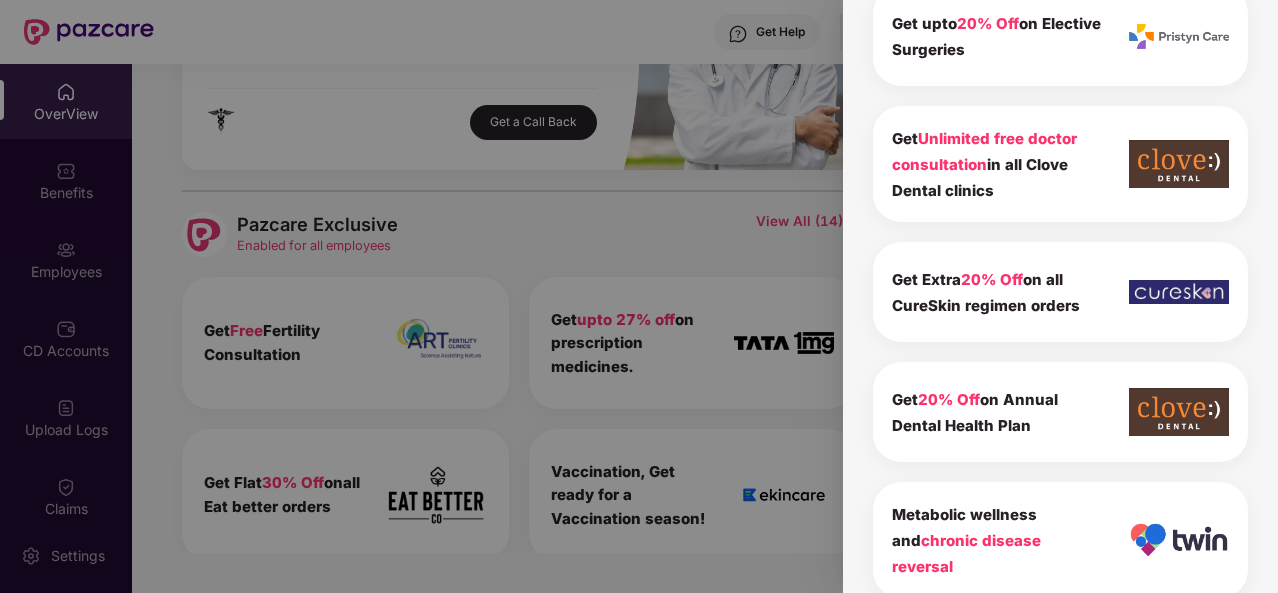 click at bounding box center (639, 296) 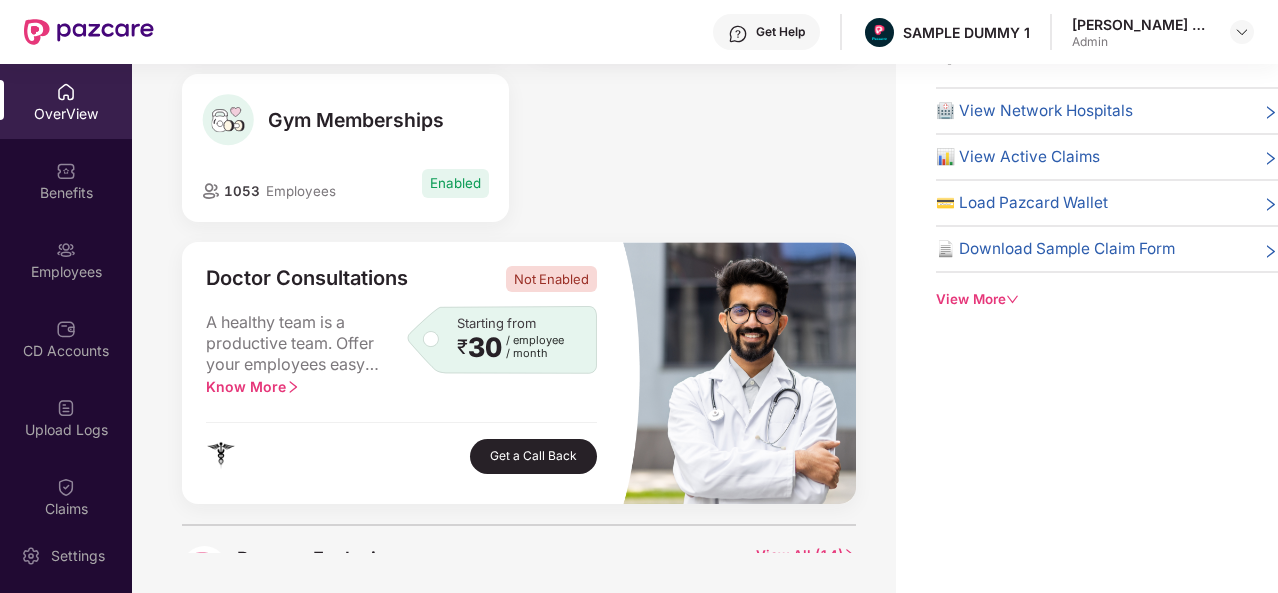 scroll, scrollTop: 345, scrollLeft: 0, axis: vertical 